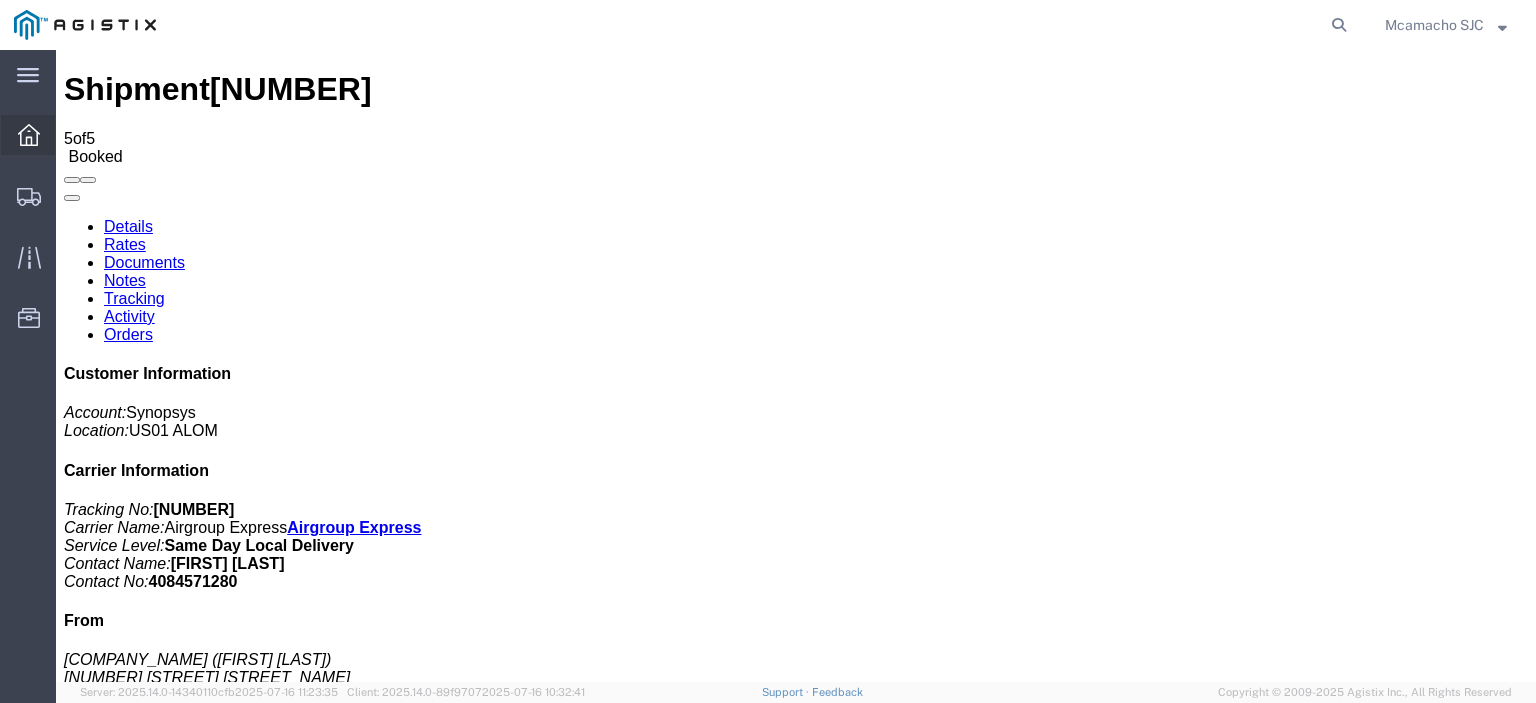 scroll, scrollTop: 0, scrollLeft: 0, axis: both 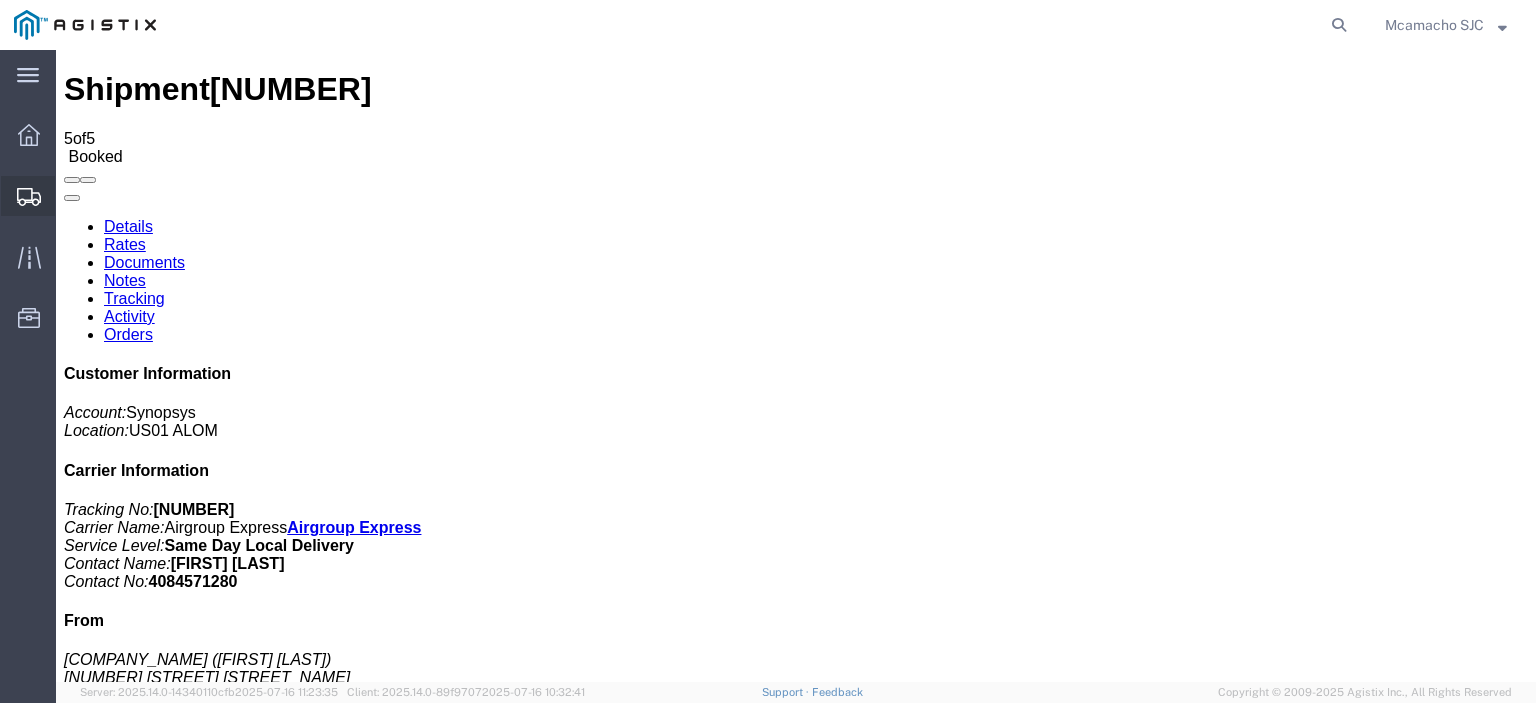 click on "Shipments" 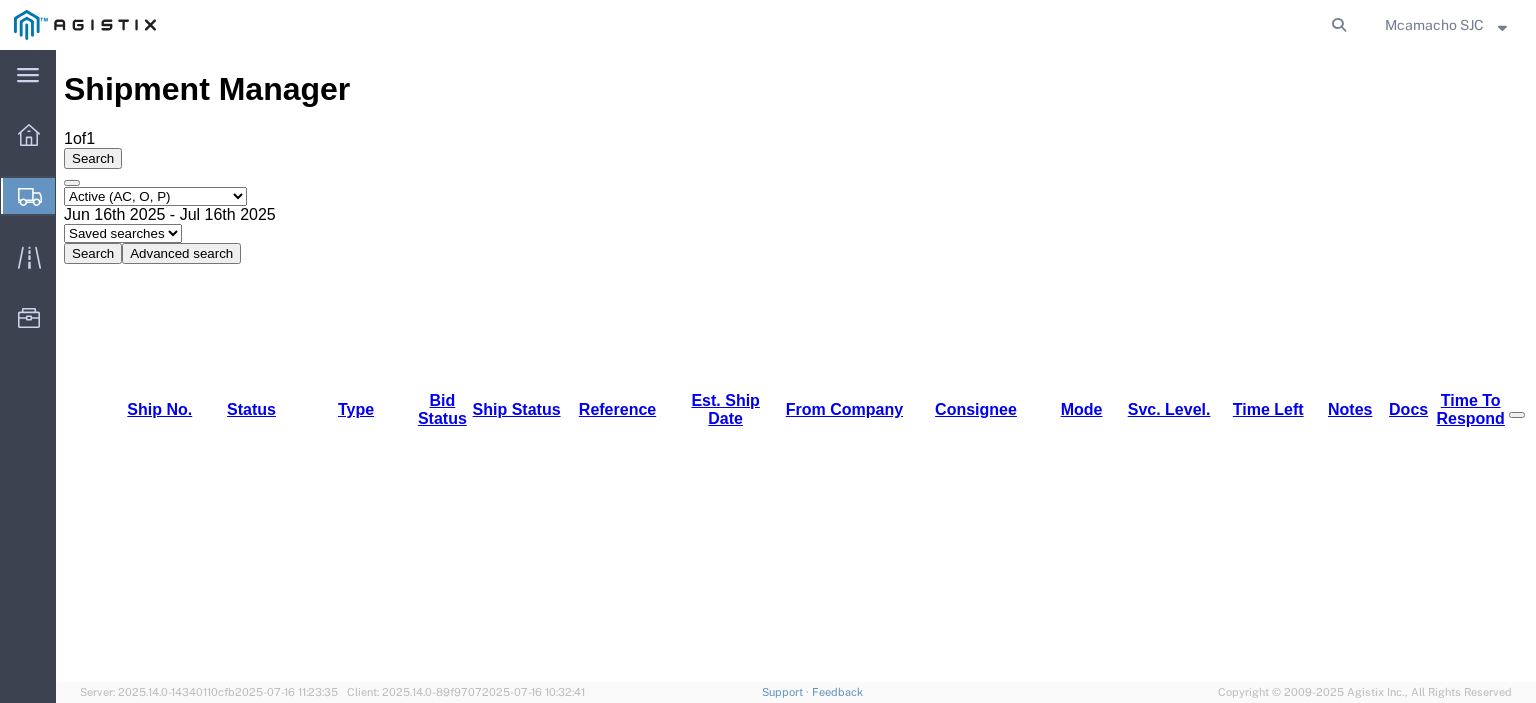 click on "[NUMBER]" at bounding box center (145, 1148) 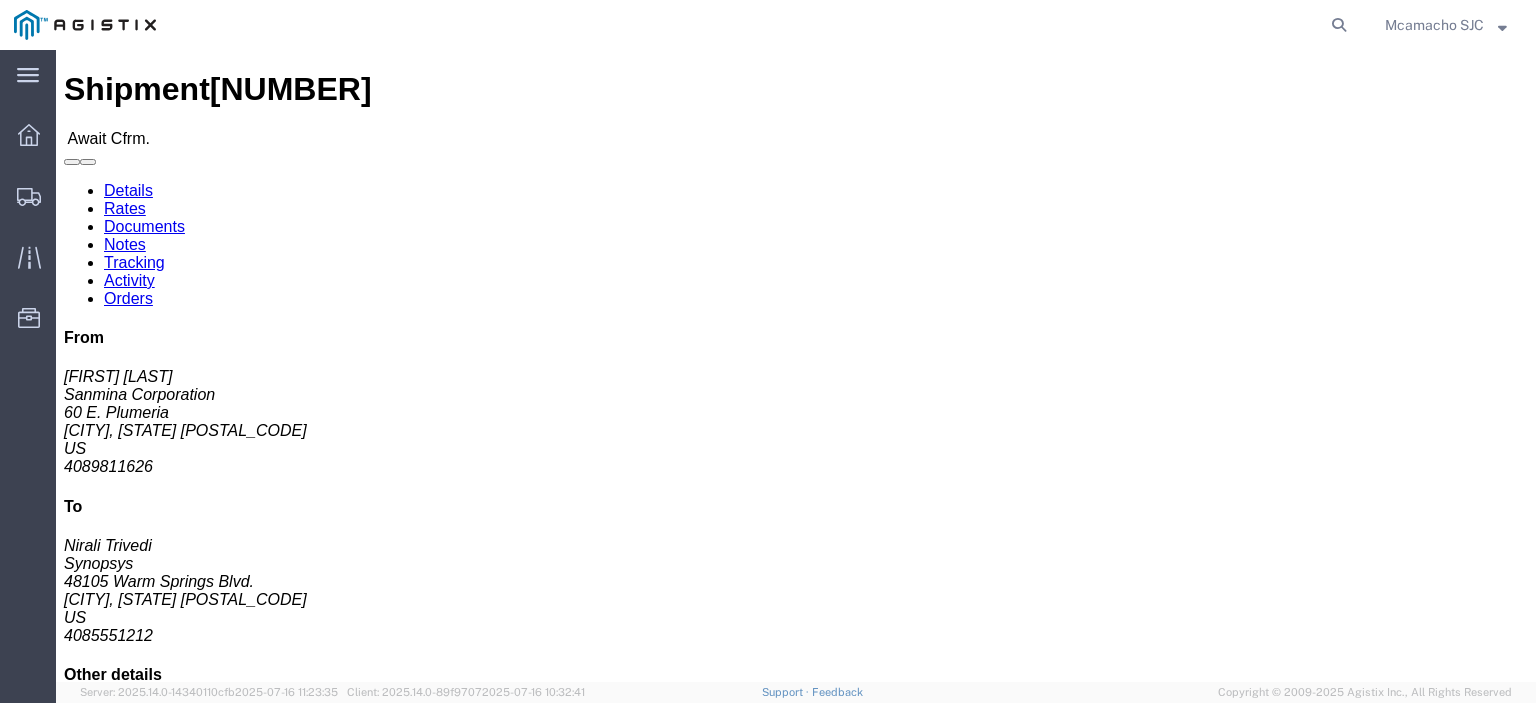click on "Confirm" 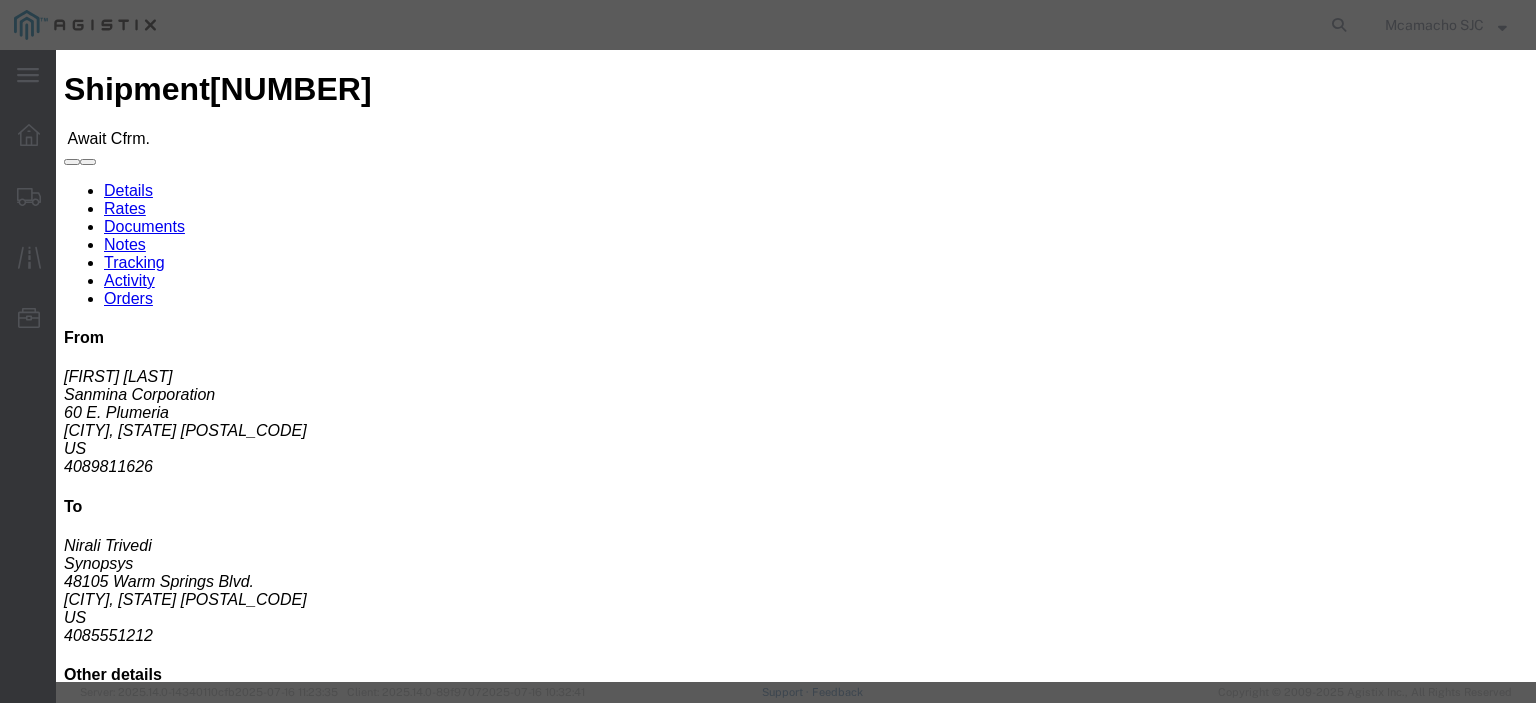 click 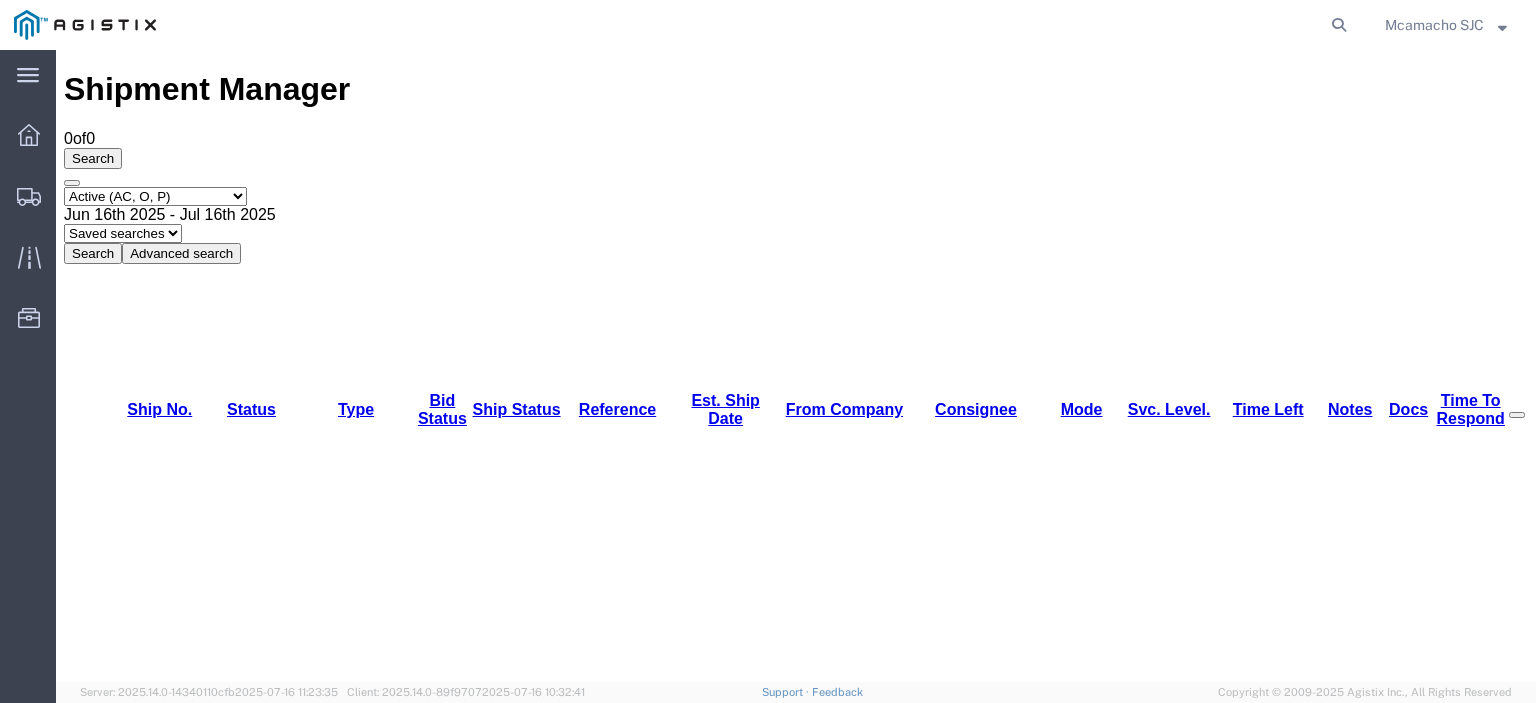 click on "Select status
Active (AC, O, P) All Approved Awaiting Confirmation (AC) Booked Canceled Closed Delivered Denied Expired Ignored Lost On Hold Open (O) Partial Delivery Pending (P) Shipped Withdrawn" at bounding box center (155, 196) 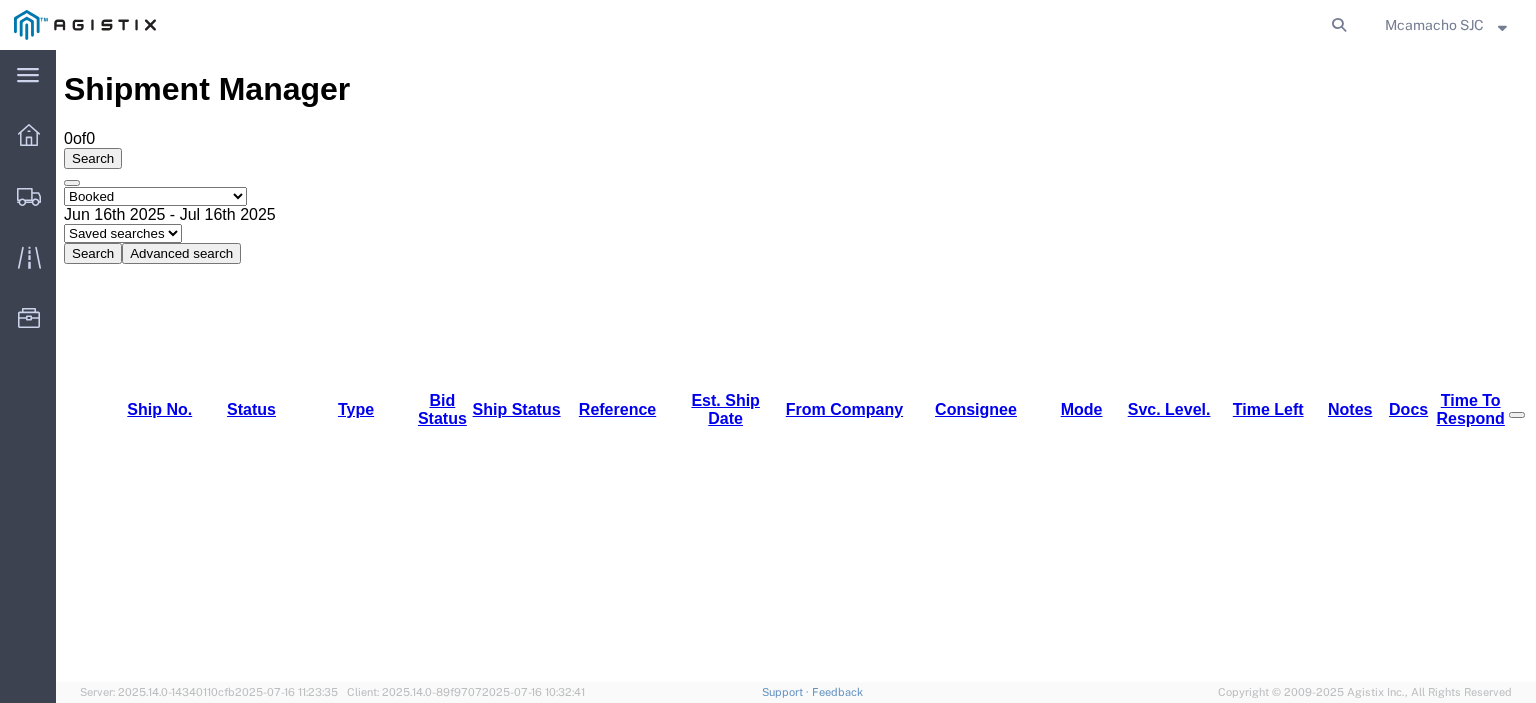 click on "Select status
Active (AC, O, P) All Approved Awaiting Confirmation (AC) Booked Canceled Closed Delivered Denied Expired Ignored Lost On Hold Open (O) Partial Delivery Pending (P) Shipped Withdrawn" at bounding box center [155, 196] 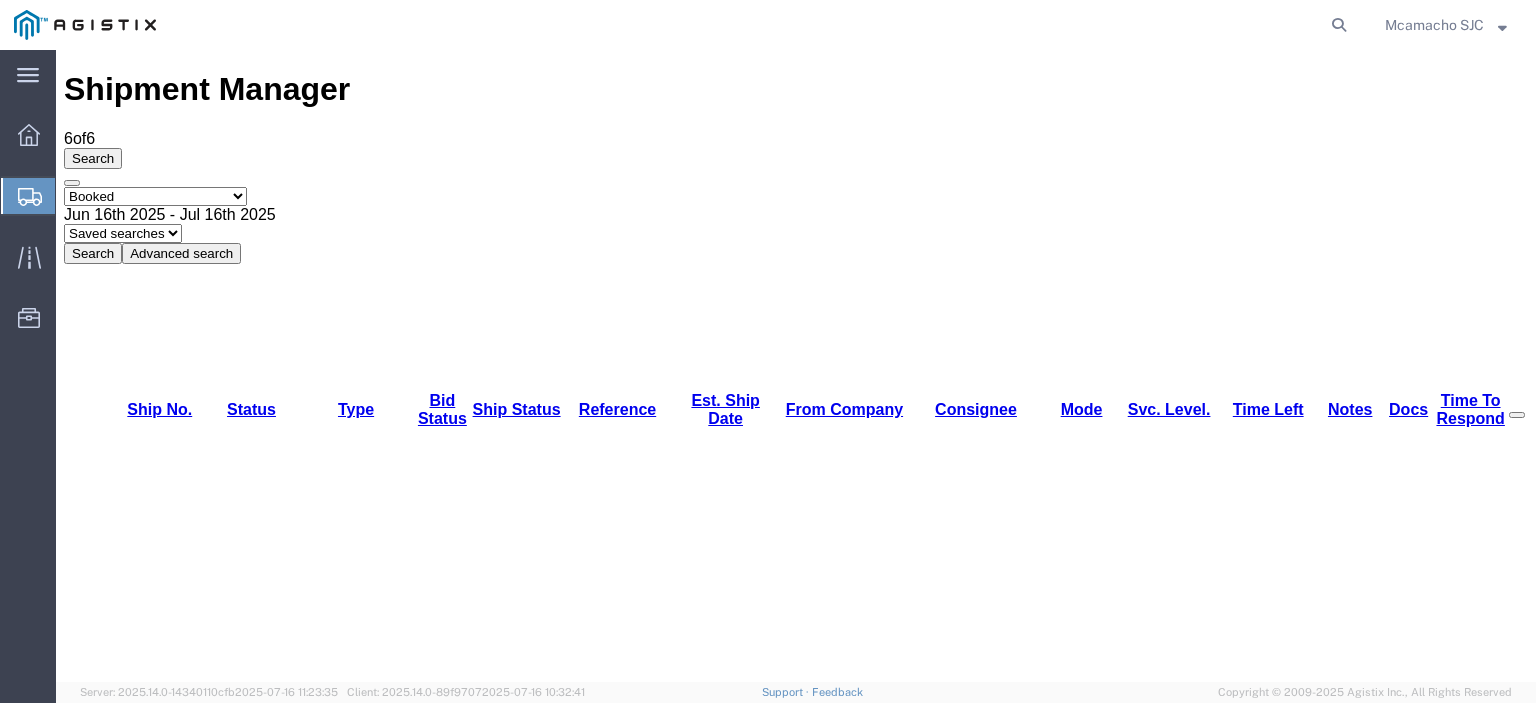click on "[NUMBER]" at bounding box center [153, 1149] 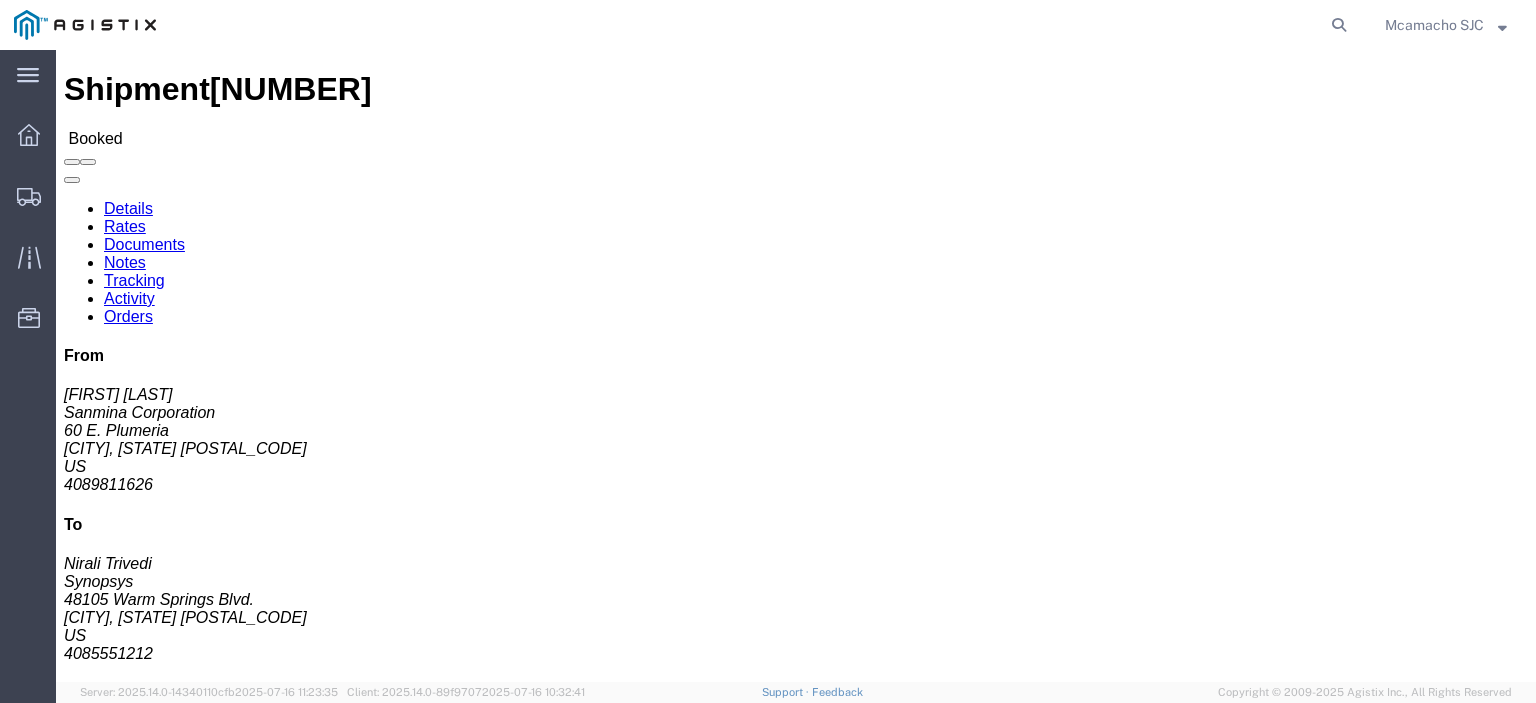 click on "Tracking" 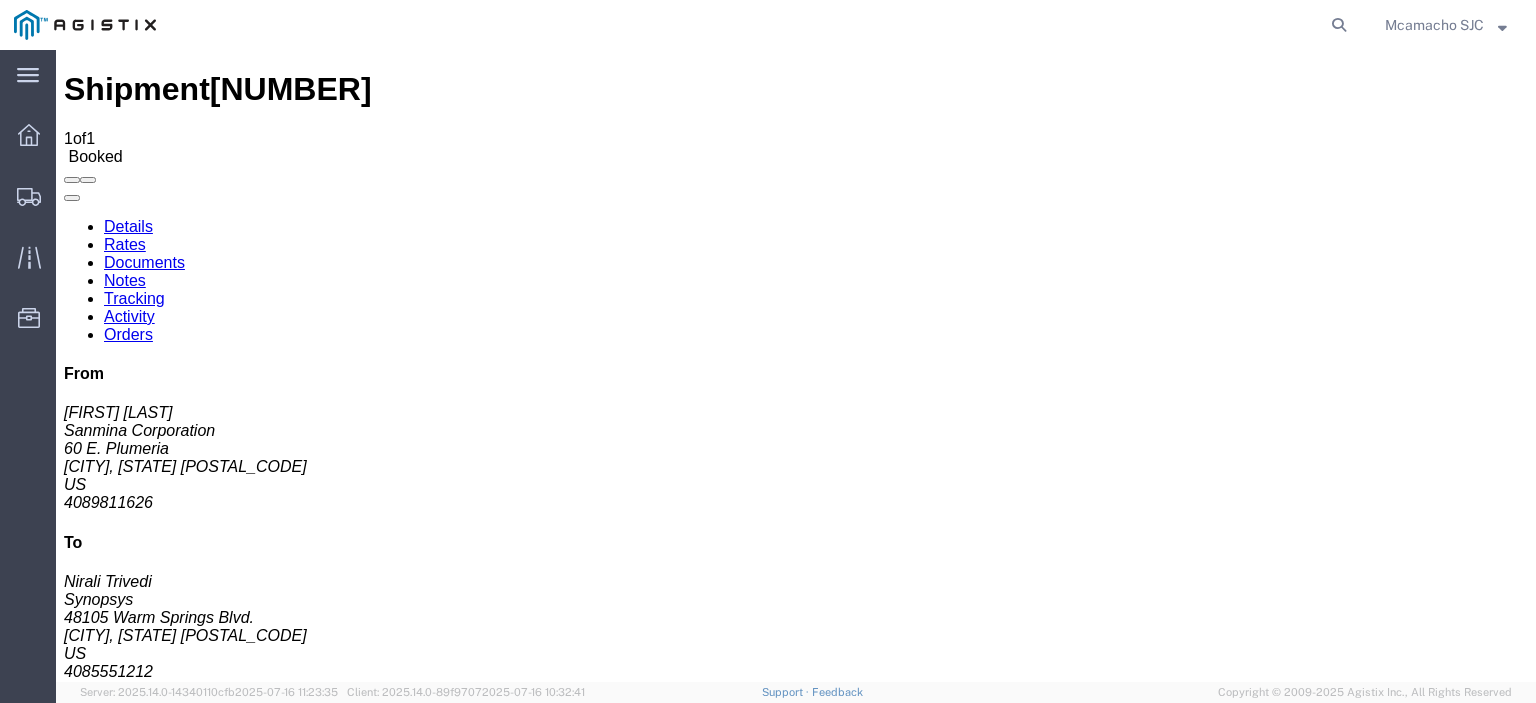 click on "Add New Tracking" at bounding box center [229, 1173] 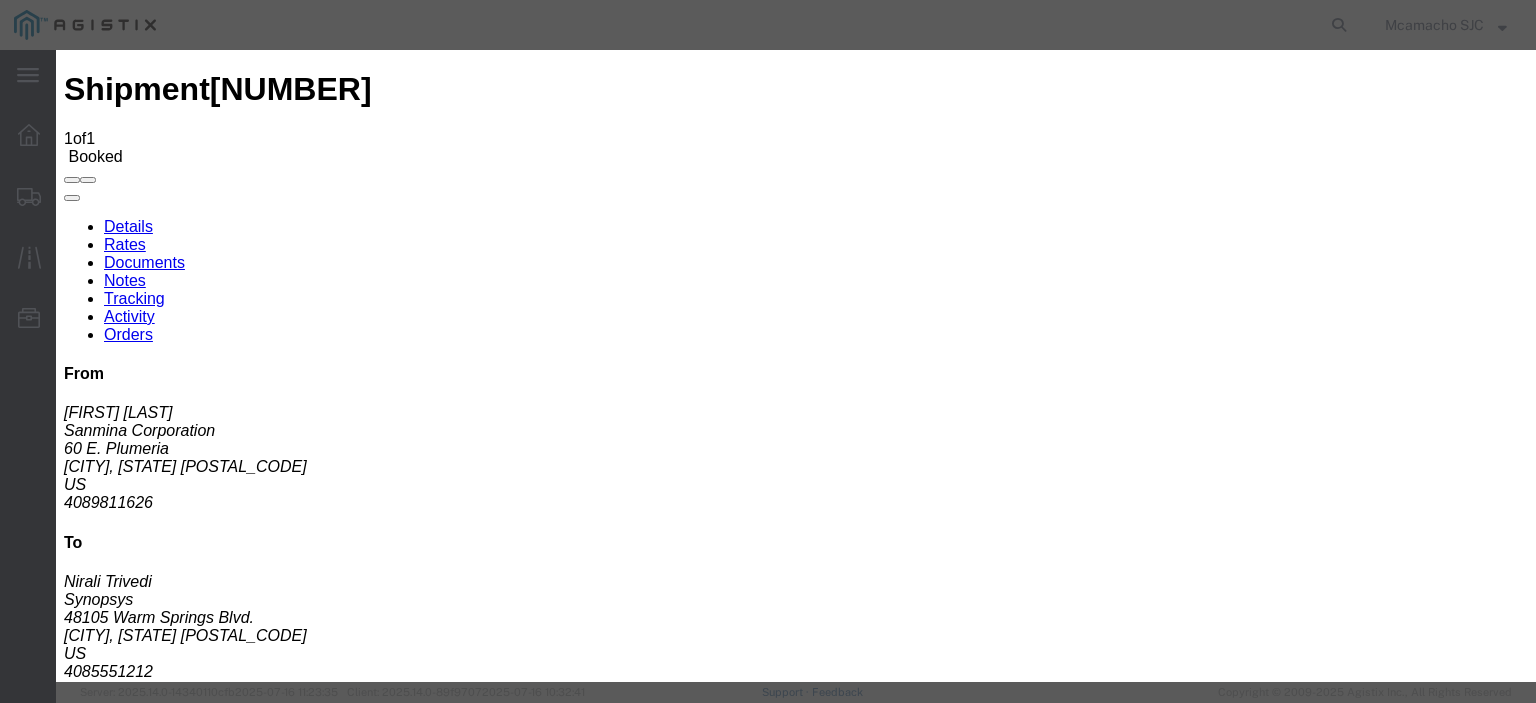type on "07/16/2025" 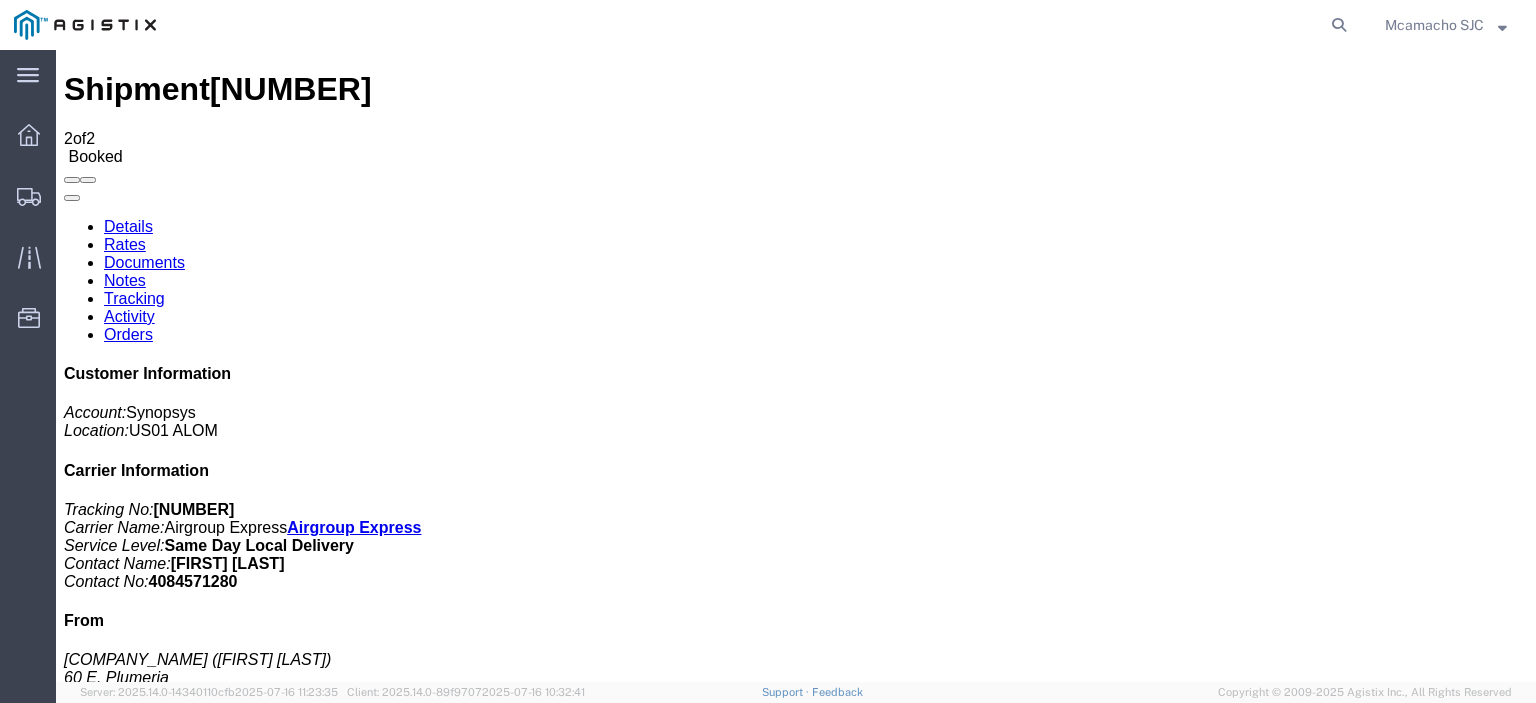 click on "Documents" at bounding box center (144, 262) 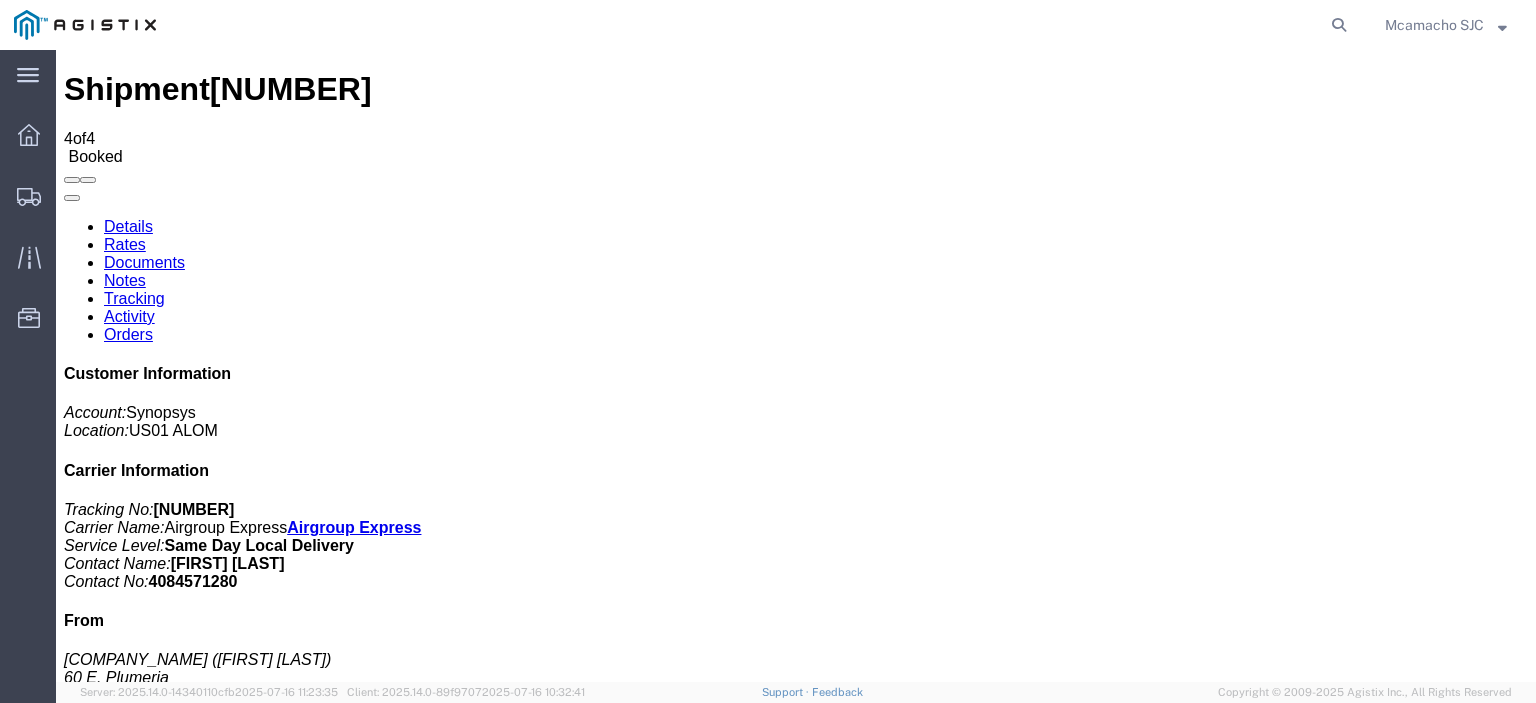 click on "Attach Documents" at bounding box center [126, 1153] 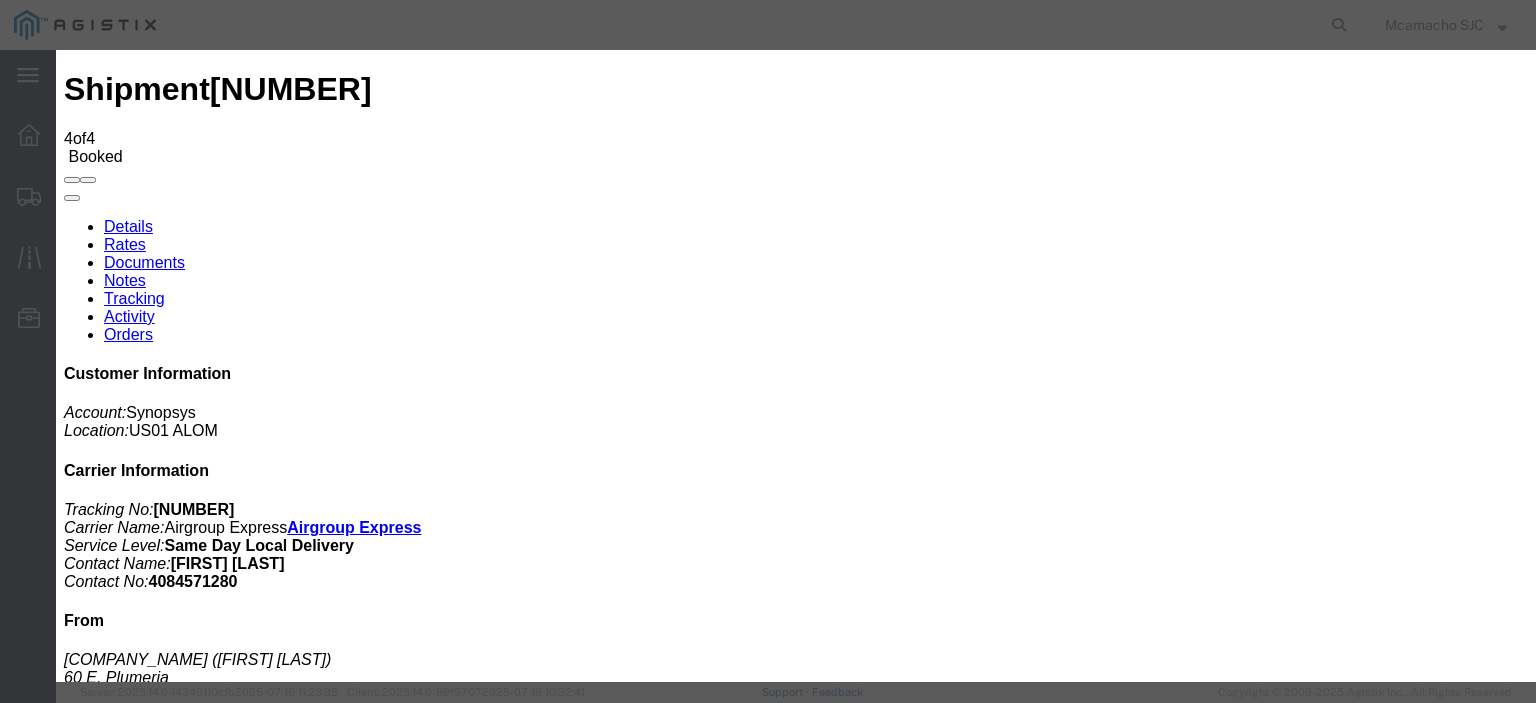 click on "Browse" at bounding box center [94, 1874] 